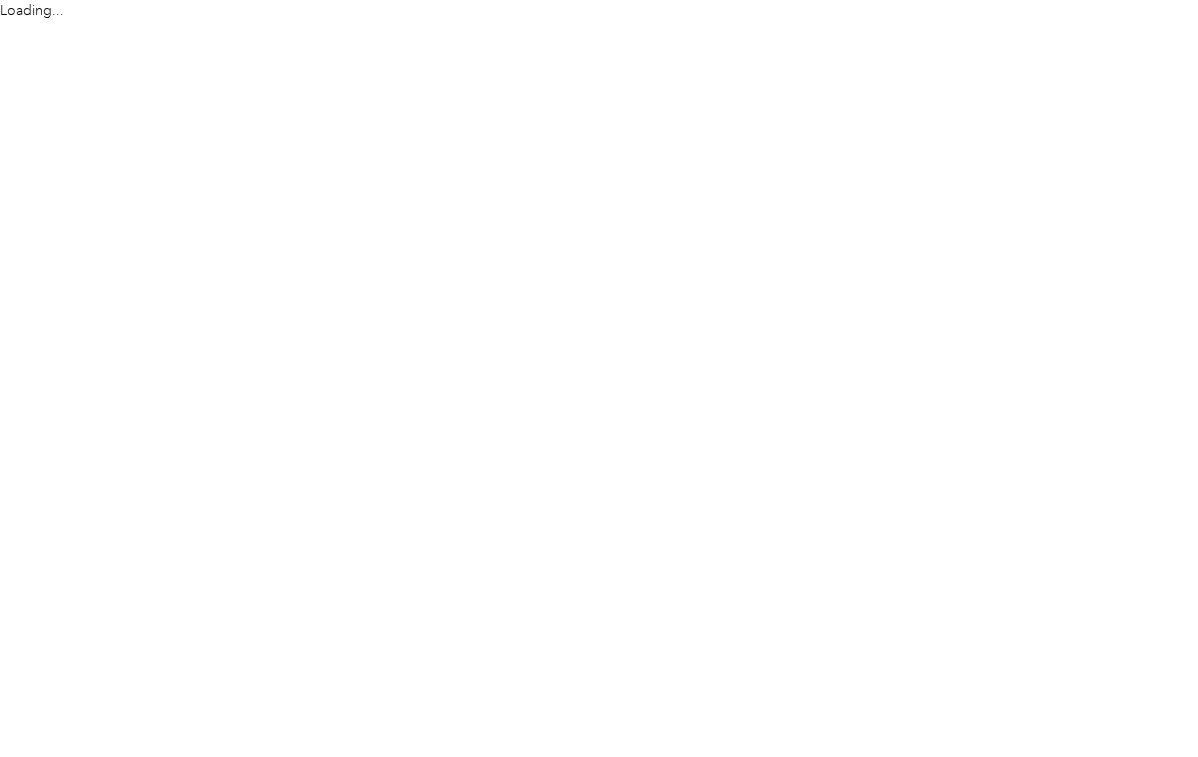 scroll, scrollTop: 0, scrollLeft: 0, axis: both 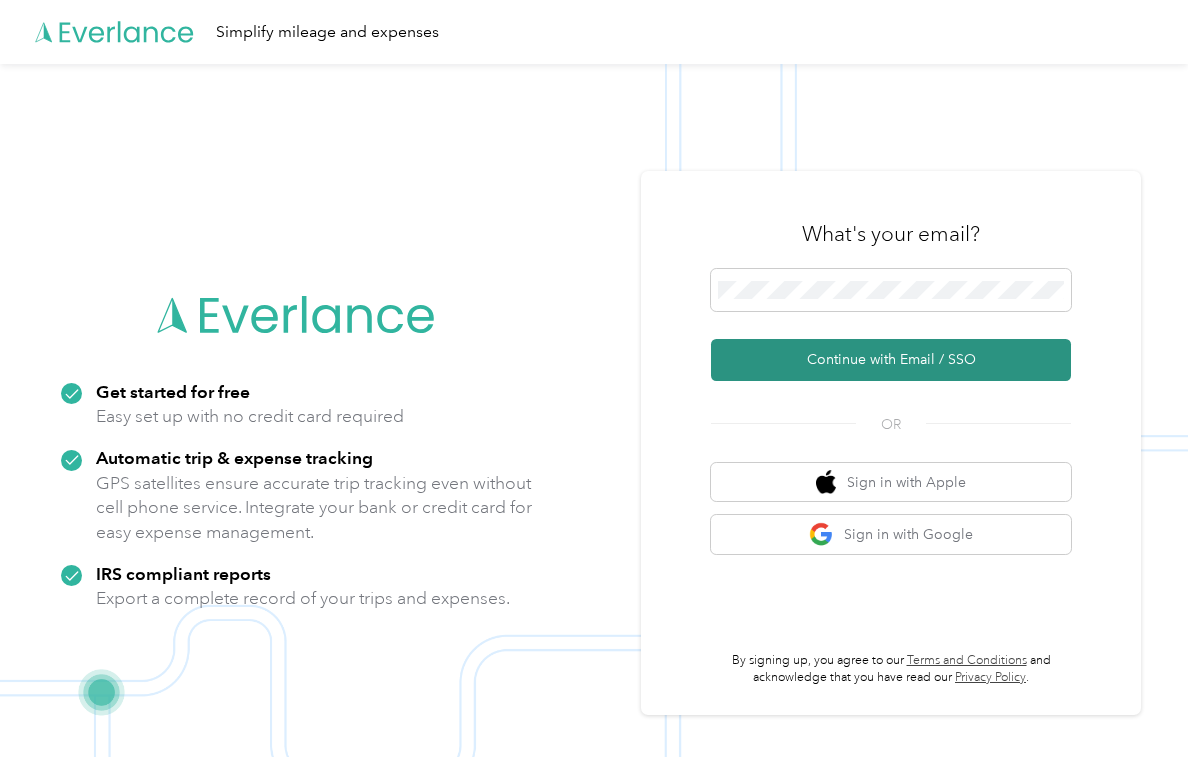 click on "Continue with Email / SSO" at bounding box center (891, 360) 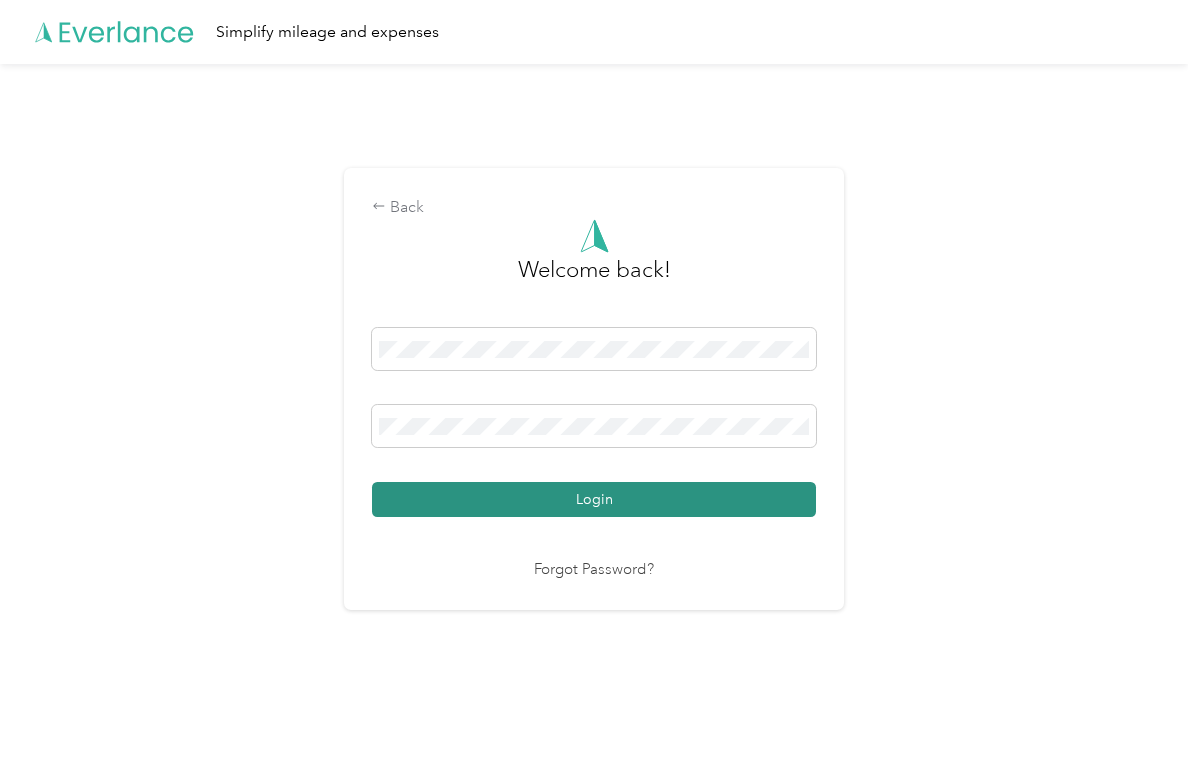 click on "Login" at bounding box center [594, 499] 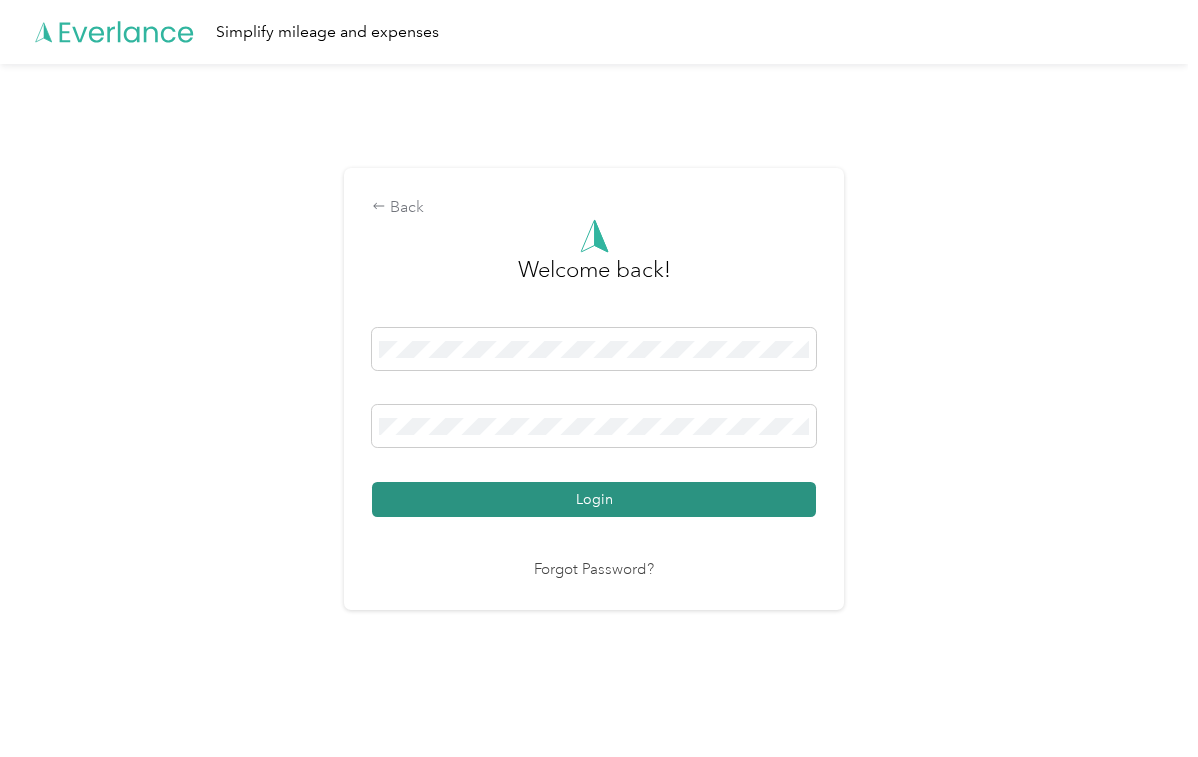click on "Login" at bounding box center (594, 499) 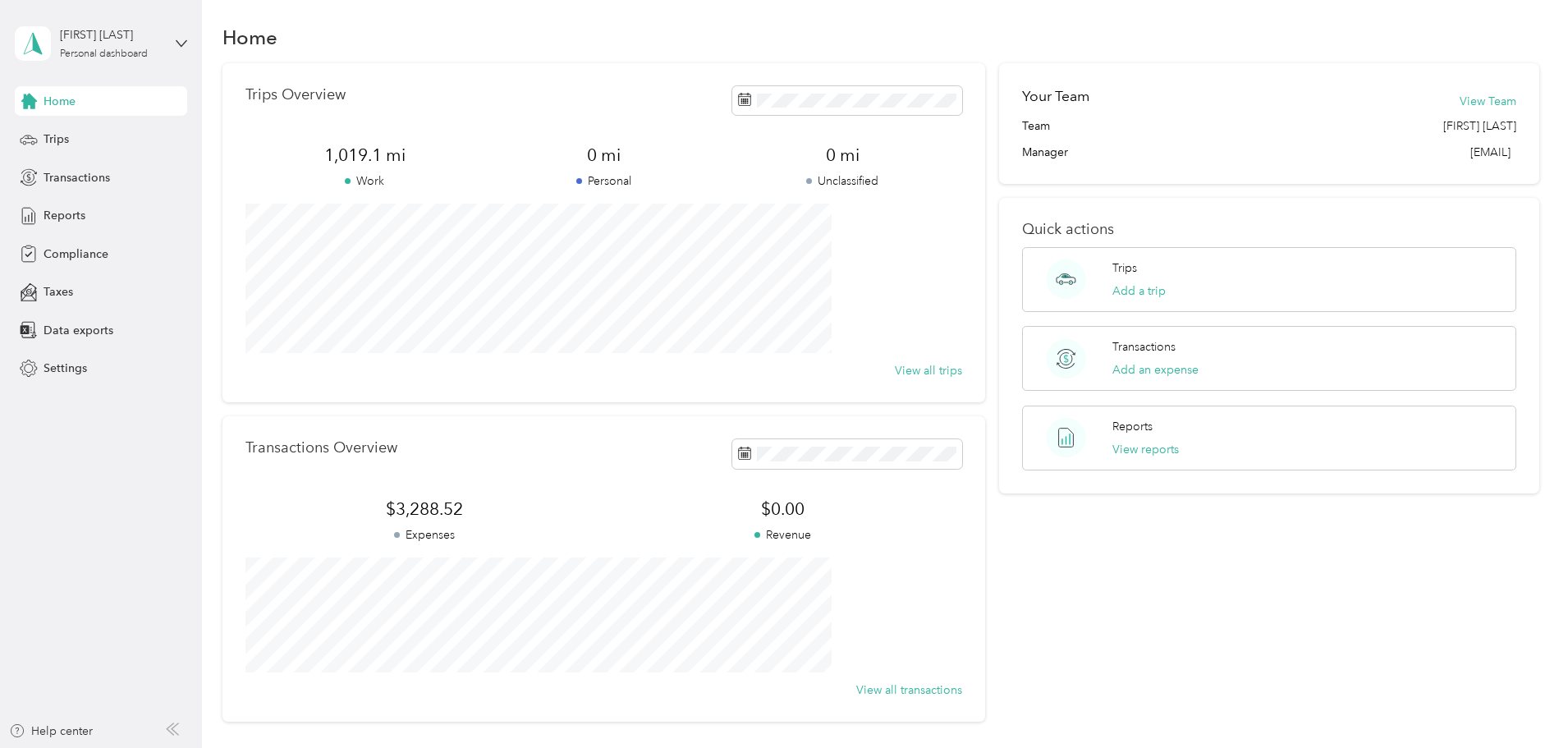 scroll, scrollTop: 0, scrollLeft: 0, axis: both 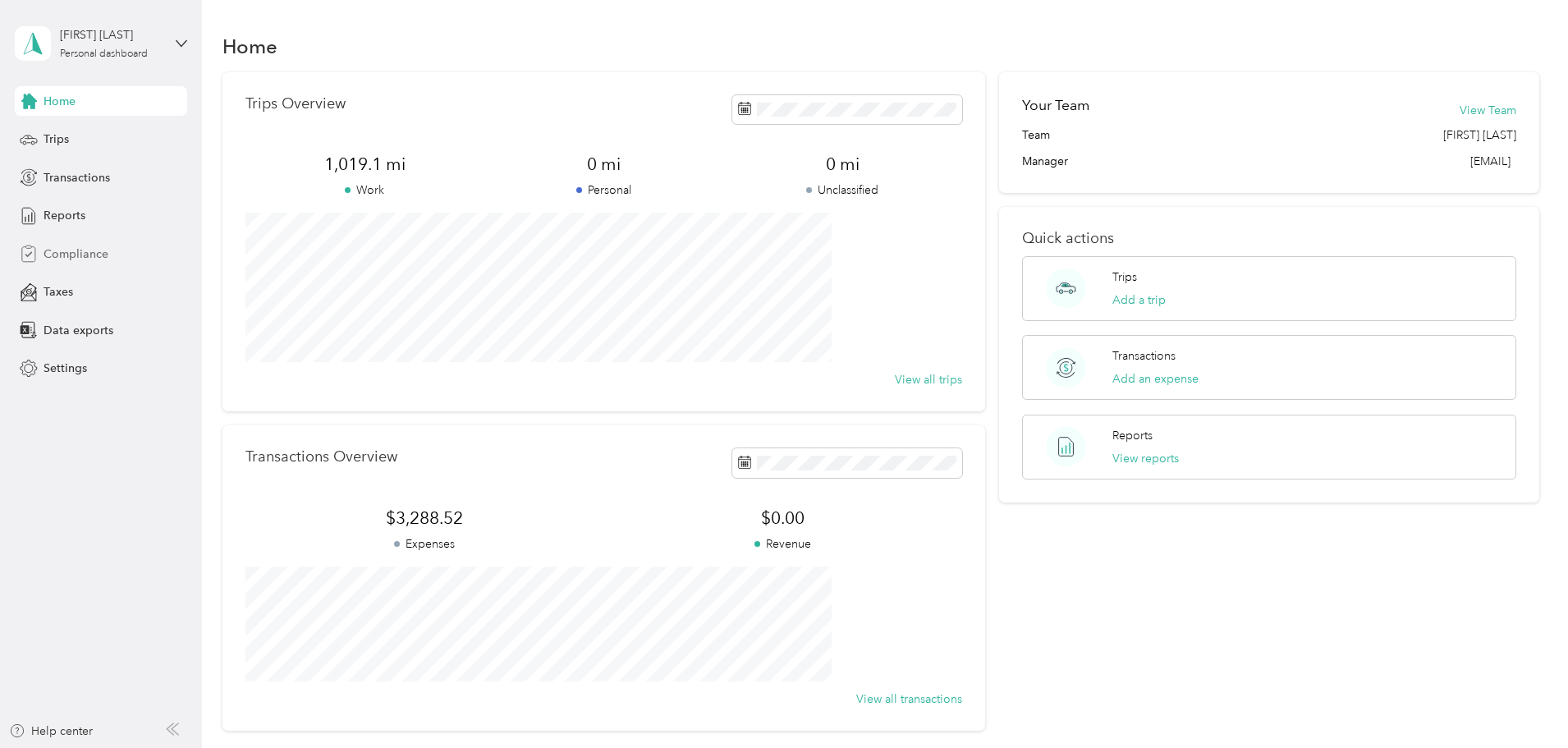 click on "Compliance" at bounding box center [76, 254] 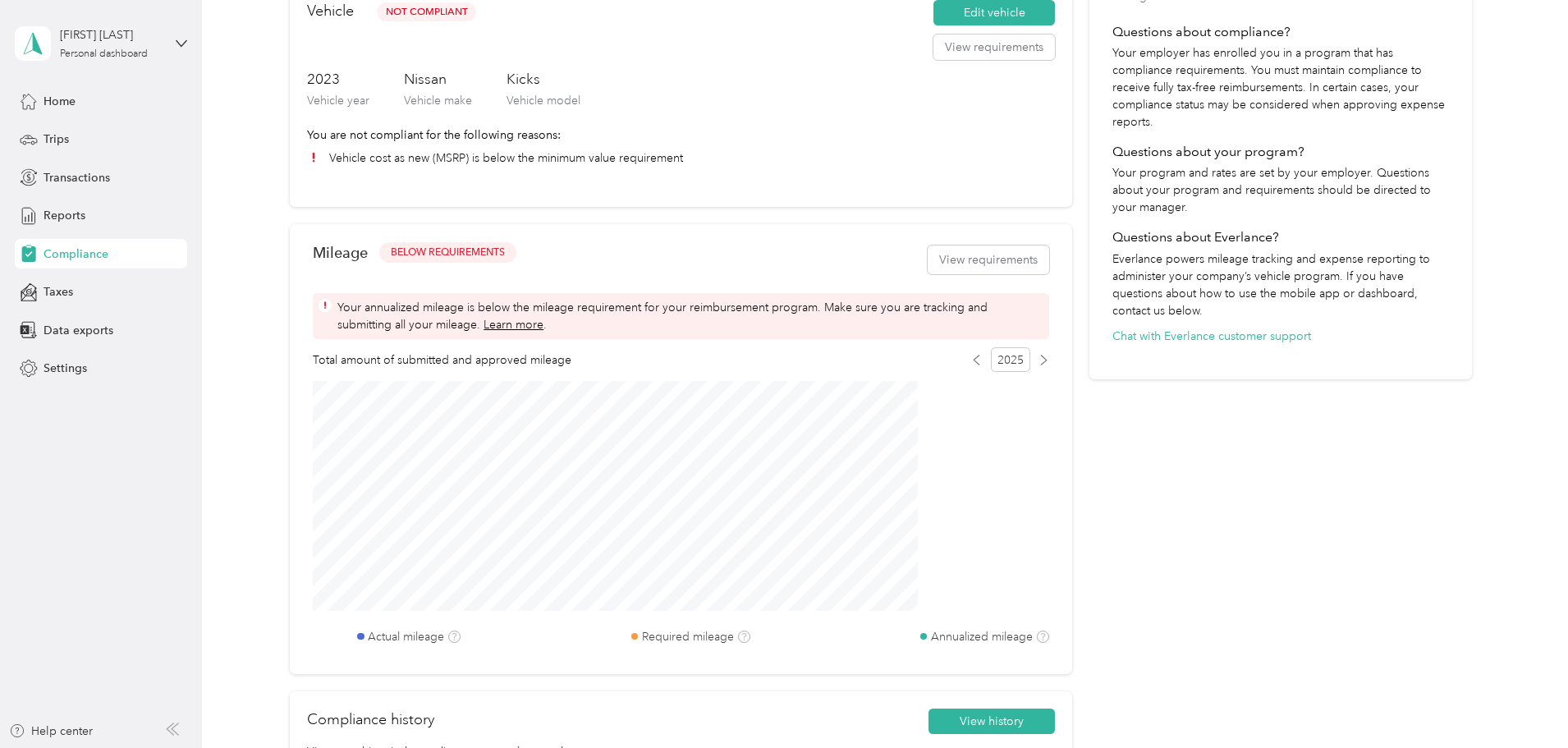 scroll, scrollTop: 411, scrollLeft: 0, axis: vertical 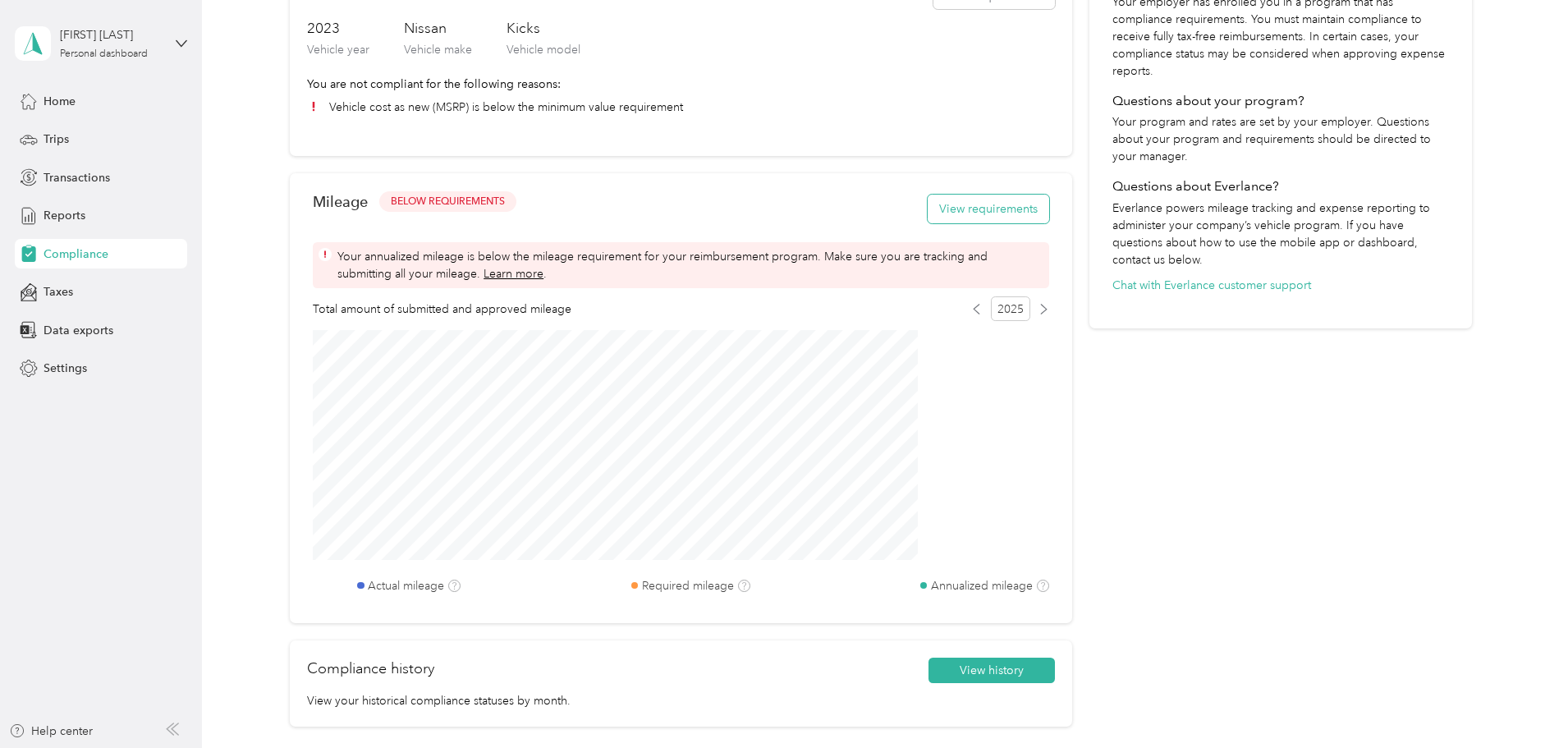 click on "View requirements" at bounding box center [988, 209] 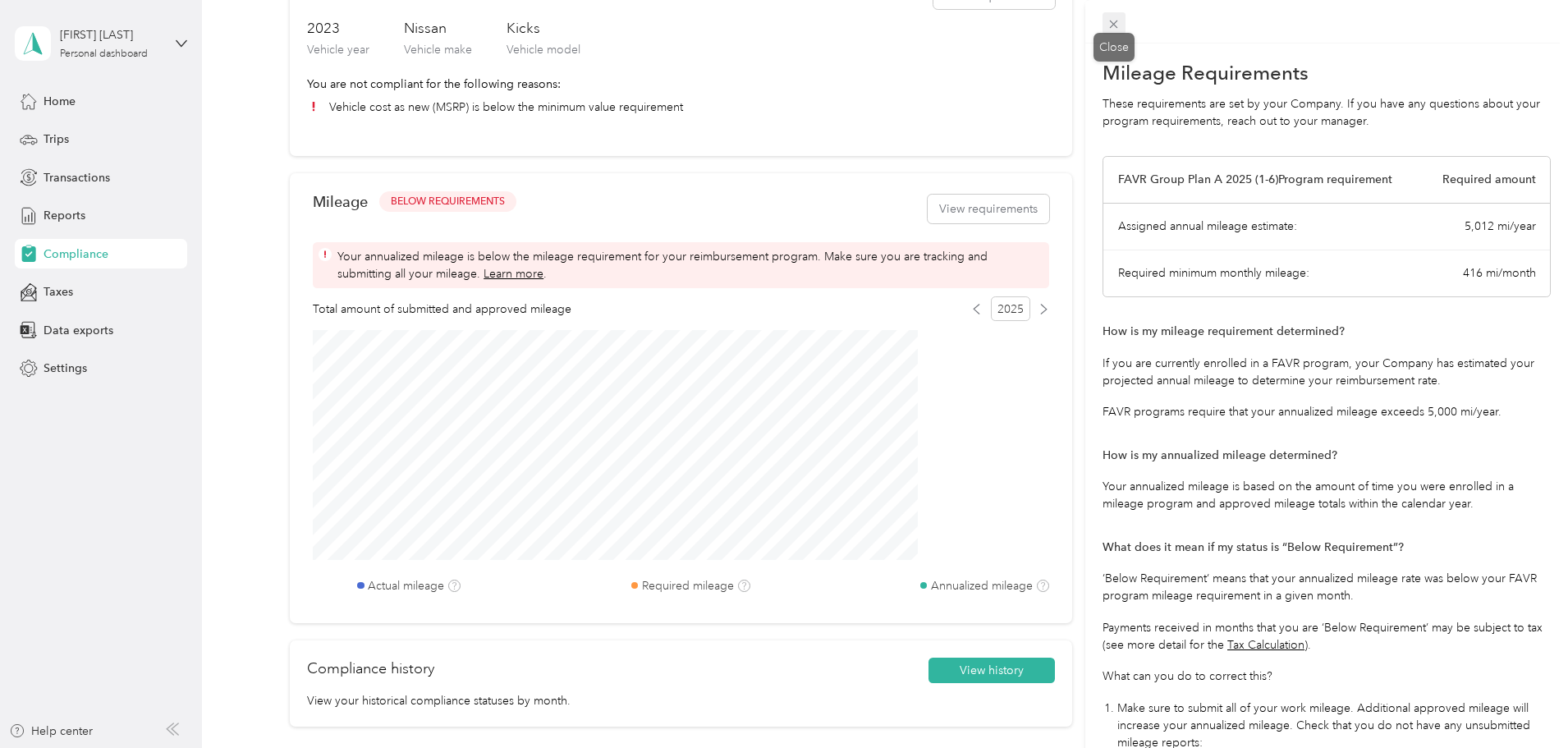 click 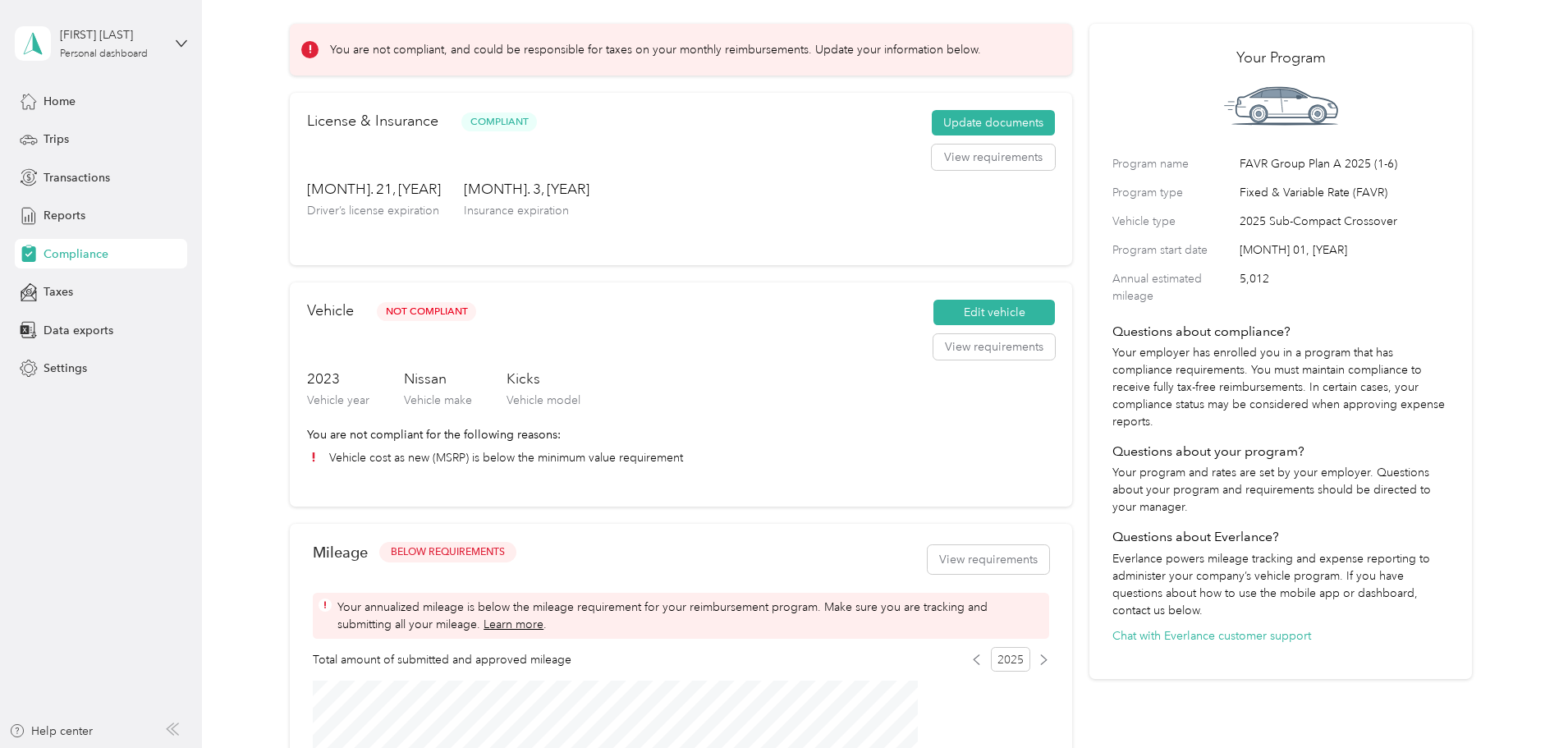 scroll, scrollTop: 0, scrollLeft: 0, axis: both 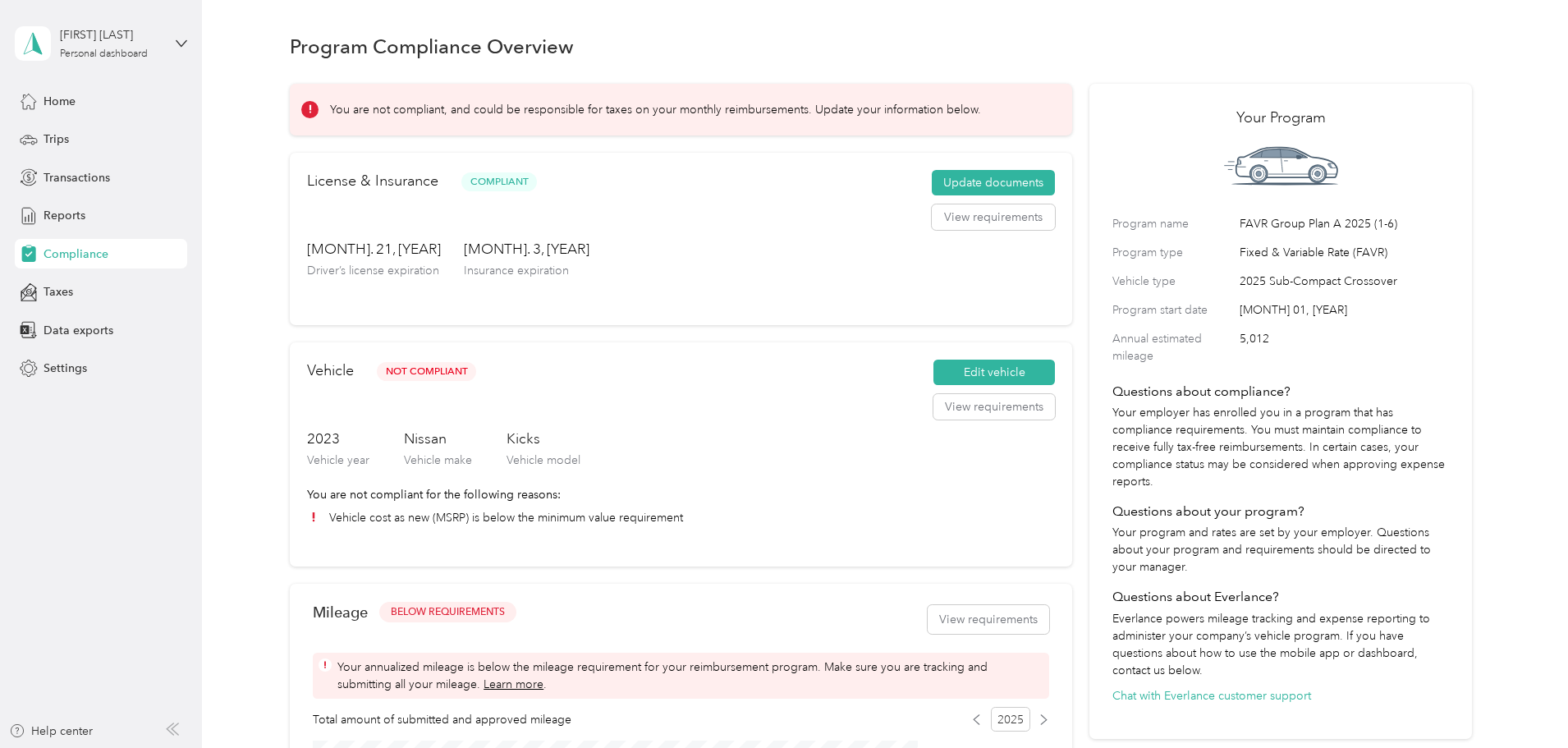 click on "Compliance" at bounding box center [76, 254] 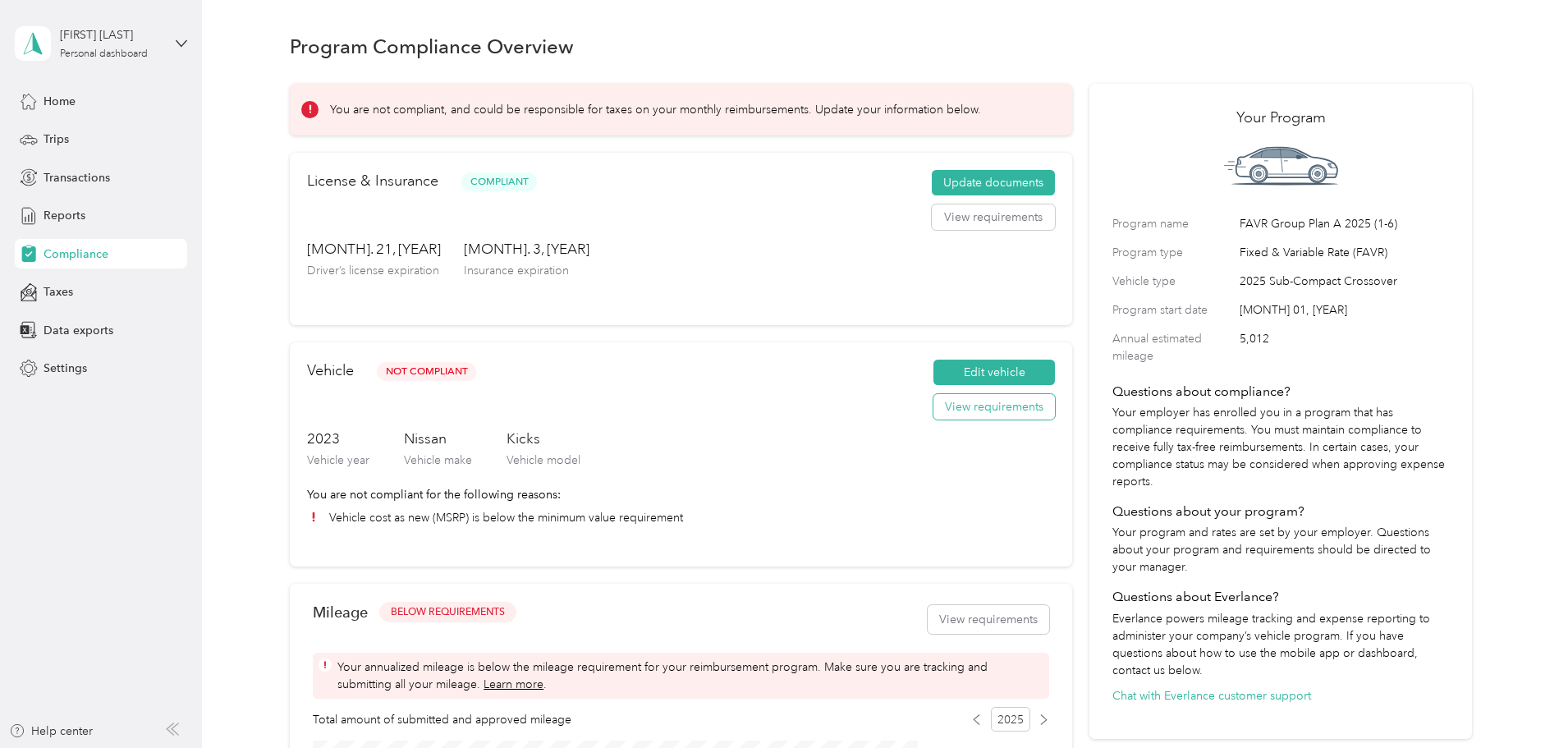 click on "View requirements" at bounding box center (994, 407) 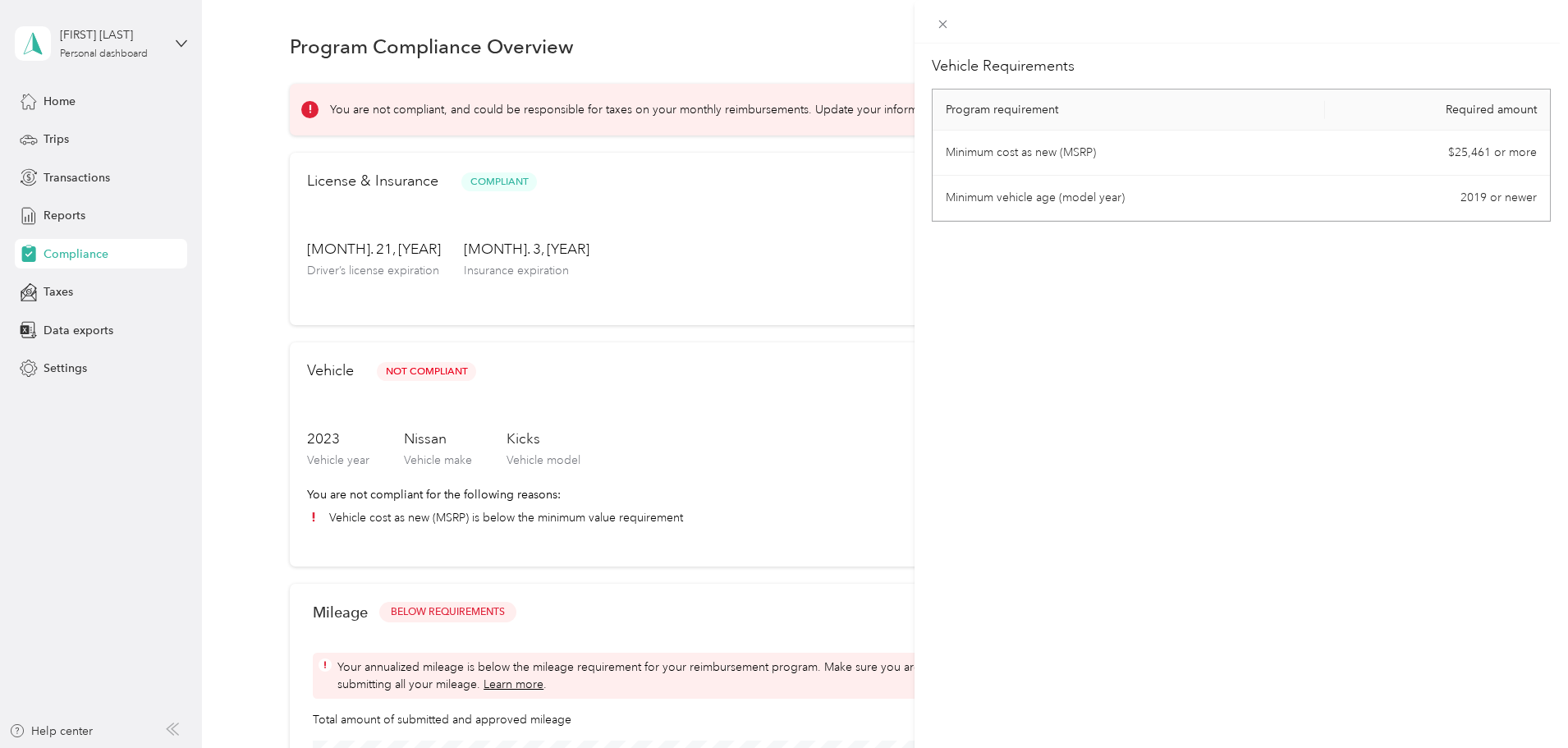 click on "Vehicle Requirements Program requirement Required amount     Minimum cost as new (MSRP) $25,461 or more Minimum vehicle age (model year) 2019 or newer" at bounding box center (784, 374) 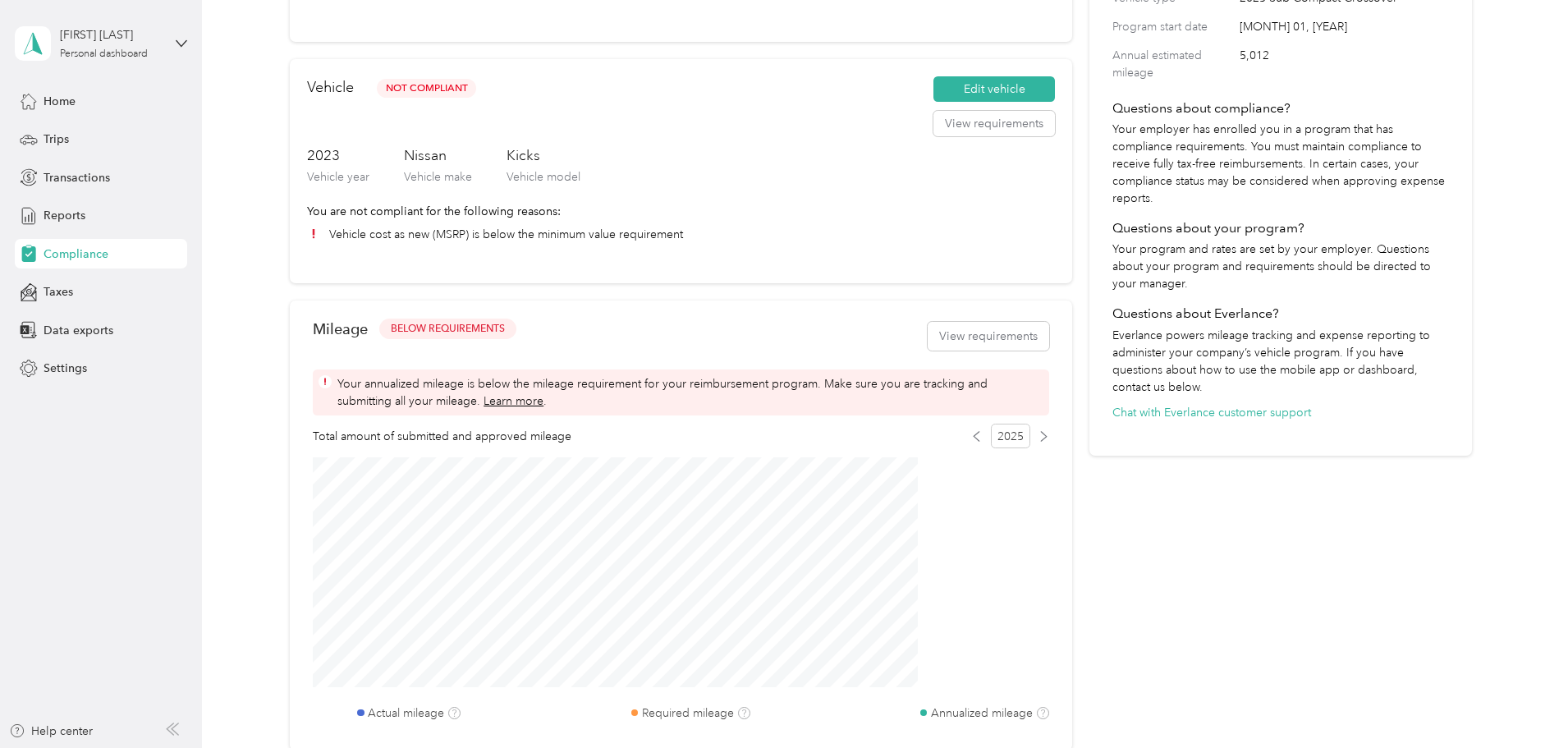scroll, scrollTop: 493, scrollLeft: 0, axis: vertical 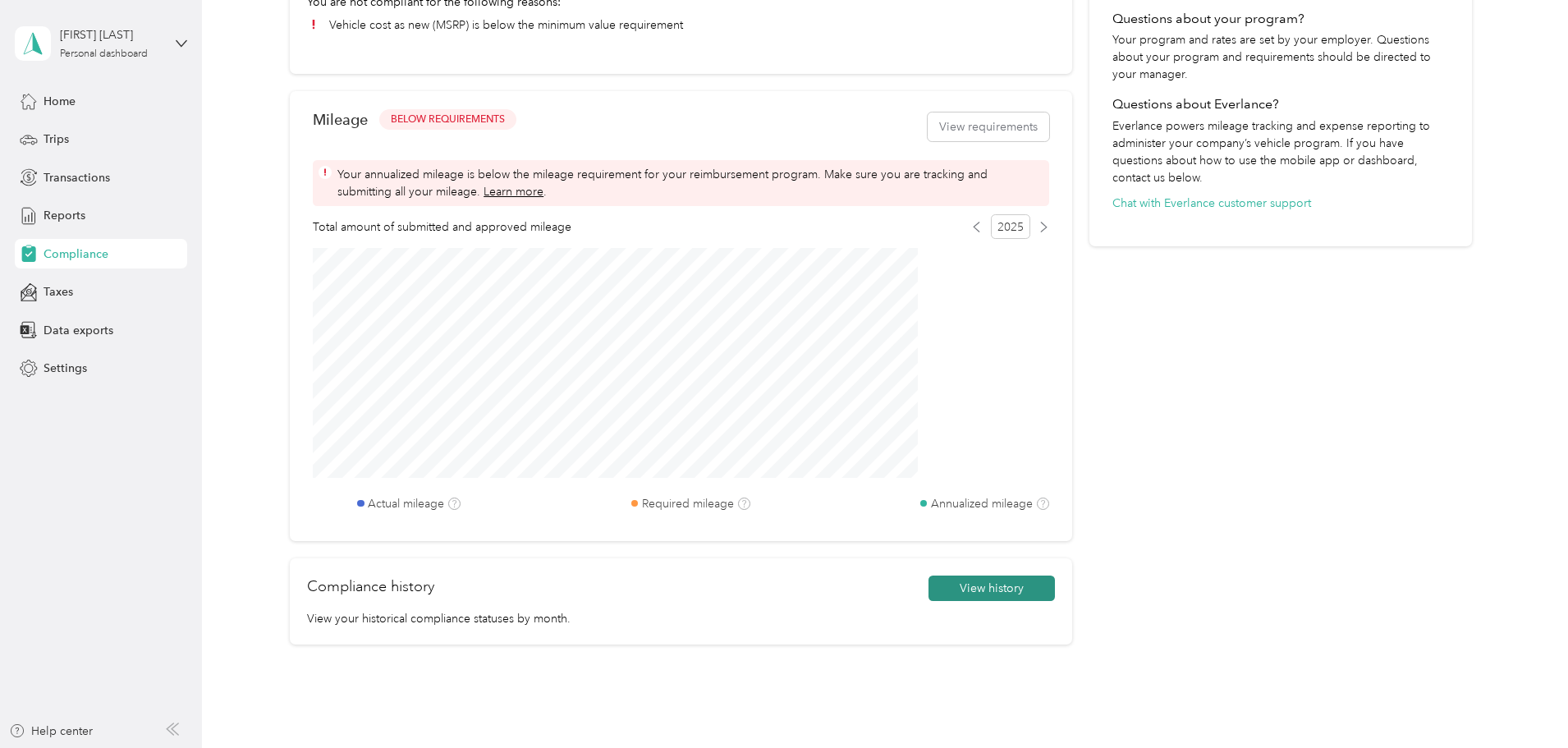 click on "View history" at bounding box center [992, 589] 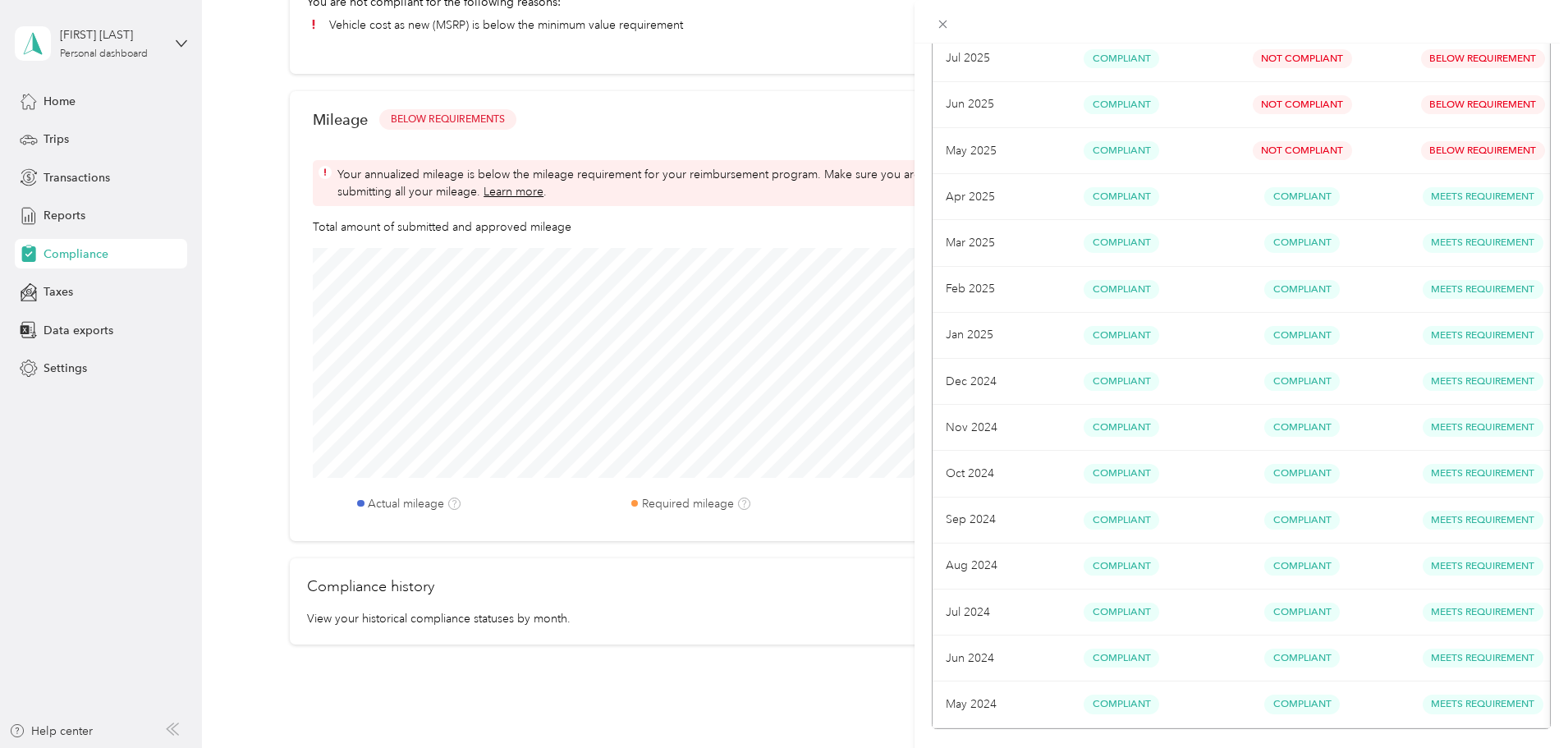 scroll, scrollTop: 0, scrollLeft: 0, axis: both 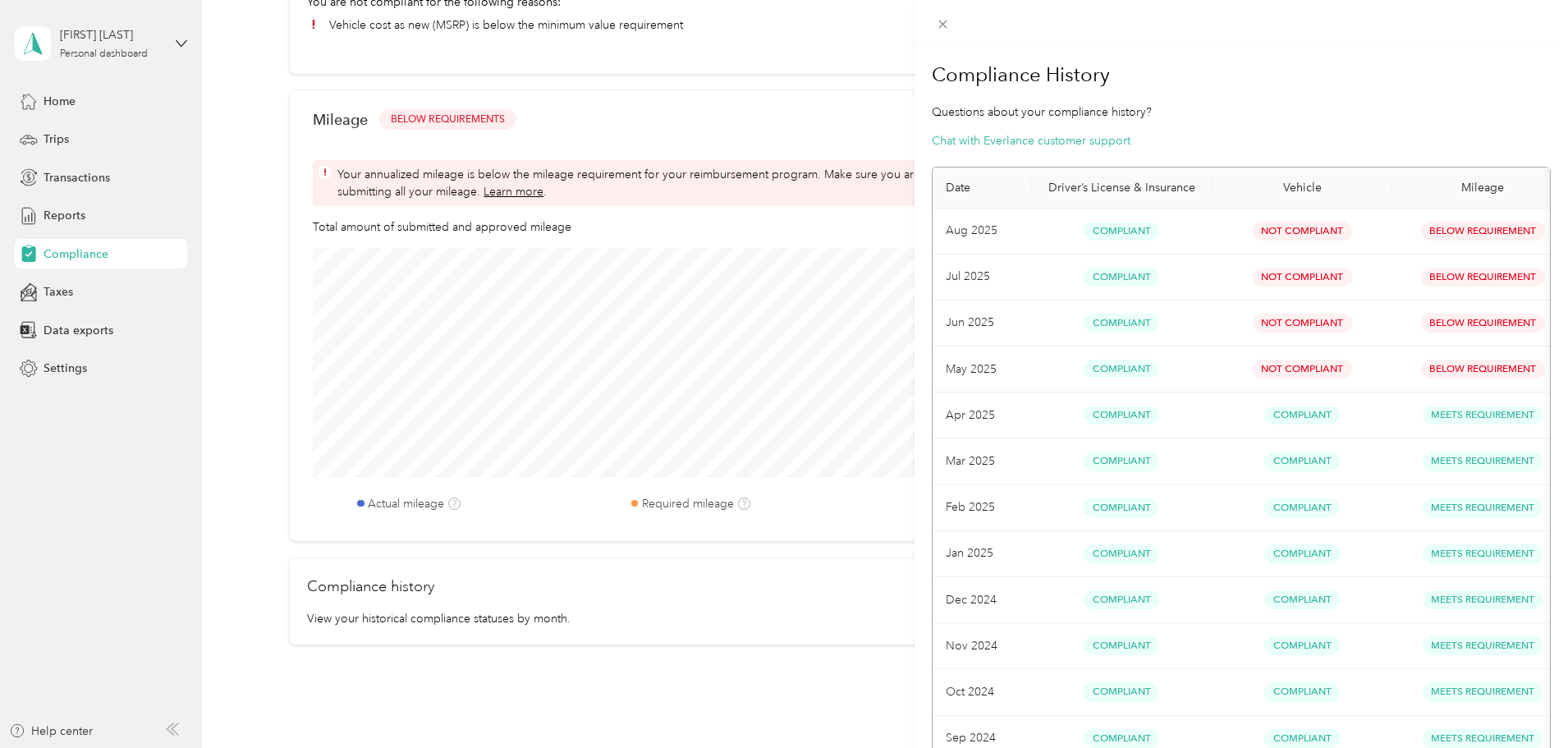 click on "Compliance History Questions about your compliance history? Chat with Everlance customer support Date Driver’s License & Insurance Vehicle Mileage         Aug [YEAR] Compliant Not Compliant Below Requirement Jul [YEAR] Compliant Not Compliant Below Requirement Jun [YEAR] Compliant Not Compliant Below Requirement May [YEAR] Compliant Not Compliant Below Requirement Apr [YEAR] Compliant Compliant Meets Requirement Mar [YEAR] Compliant Compliant Meets Requirement Feb [YEAR] Compliant Compliant Meets Requirement Jan [YEAR] Compliant Compliant Meets Requirement Dec [YEAR] Compliant Compliant Meets Requirement Nov [YEAR] Compliant Compliant Meets Requirement Oct [YEAR] Compliant Compliant Meets Requirement Sep [YEAR] Compliant Compliant Meets Requirement Aug [YEAR] Compliant Compliant Meets Requirement Jul [YEAR] Compliant Compliant Meets Requirement Jun [YEAR] Compliant Compliant Meets Requirement May [YEAR] Compliant Compliant Meets Requirement" at bounding box center [784, 374] 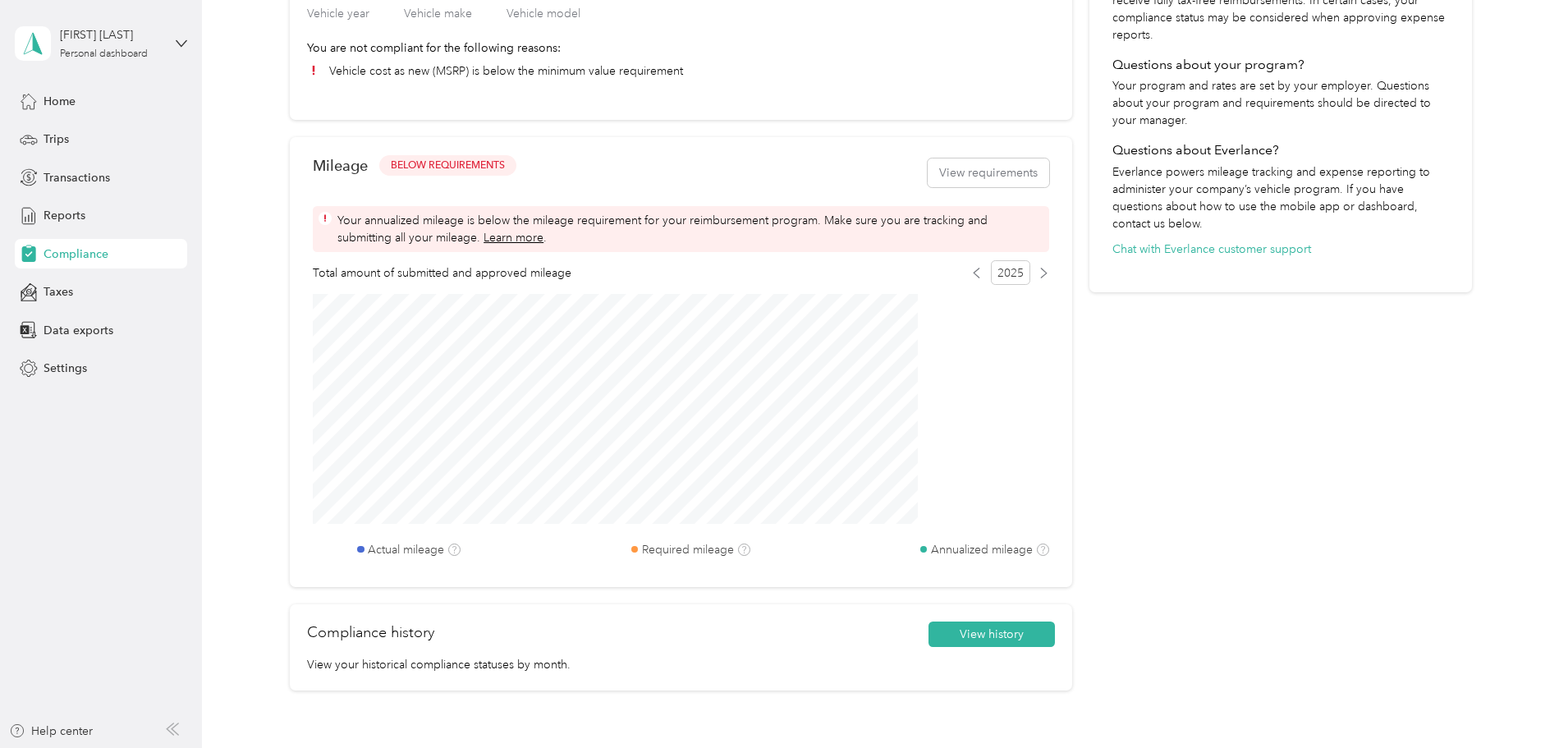 scroll, scrollTop: 411, scrollLeft: 0, axis: vertical 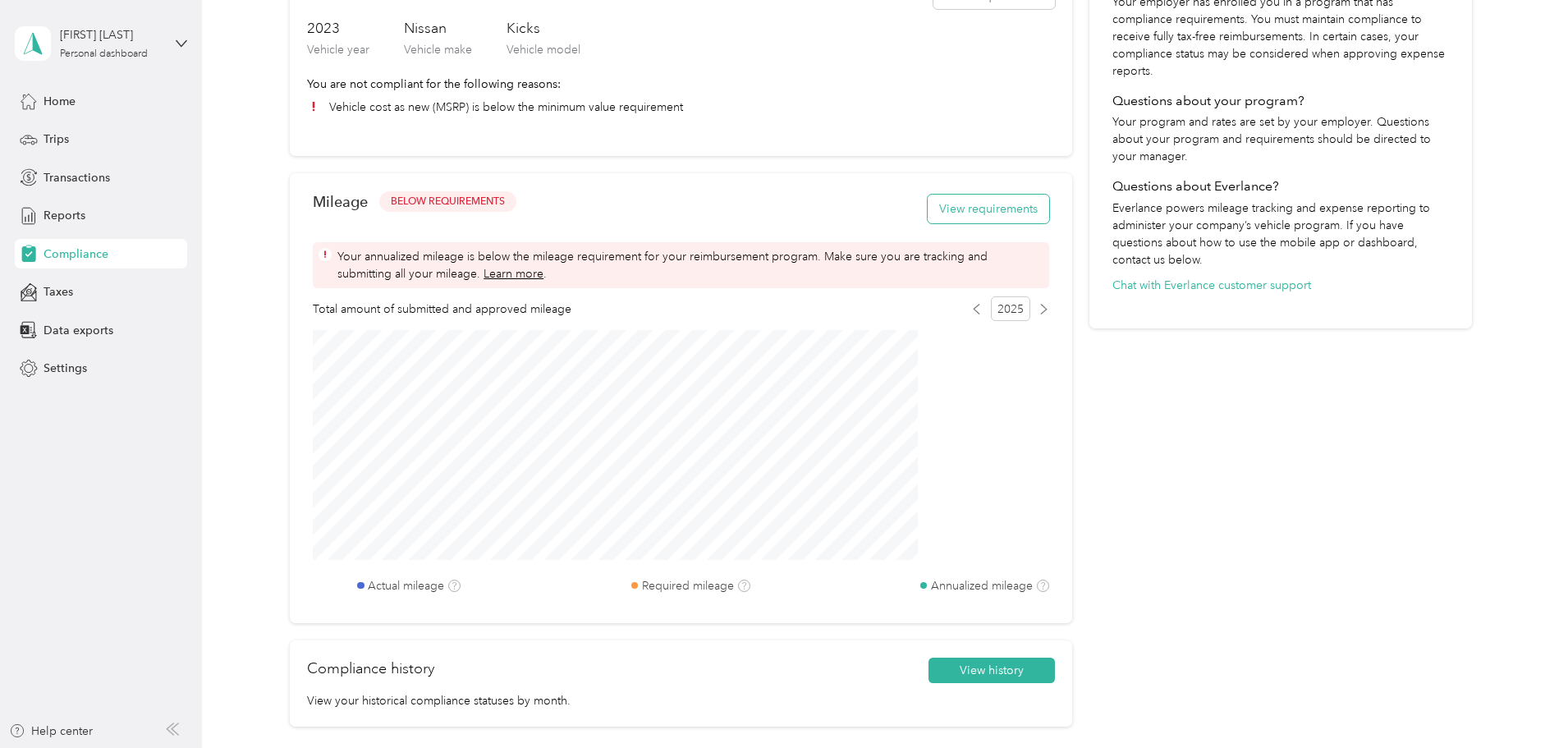 click on "View requirements" at bounding box center (988, 209) 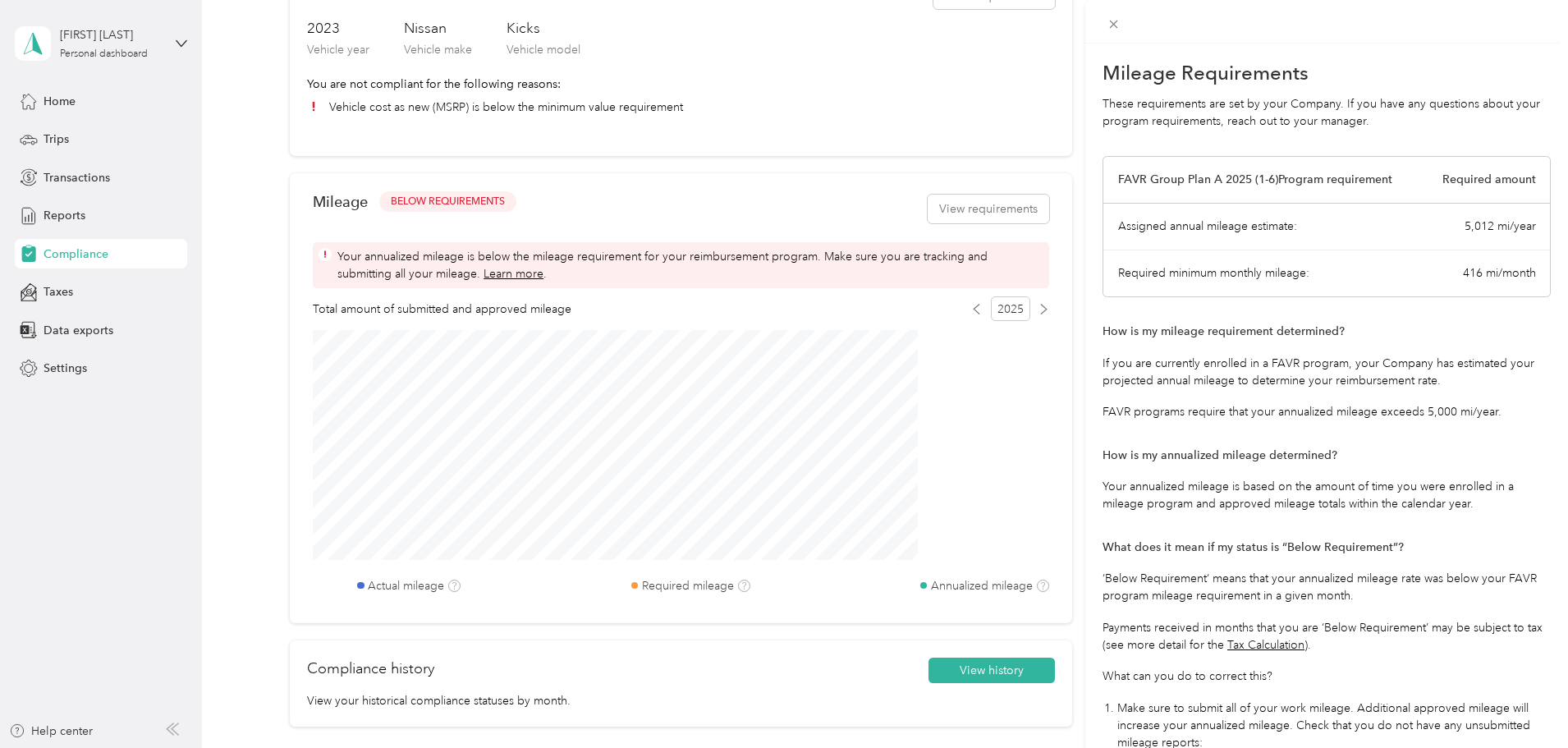click on "Favr Group Plan A [YEAR] (1-6)  Program requirement Required amount Assigned annual mileage estimate: 5,012 mi/year Required minimum monthly mileage: 416 mi/month How is my mileage requirement determined? If you are currently enrolled in a FAVR program, your Company has estimated your projected annual mileage to determine your reimbursement rate. FAVR programs require that your annualized mileage exceeds   5,000   mi/year. How is my annualized mileage determined? Your annualized mileage is based on the amount of time you were enrolled in a mileage program and approved mileage totals within the calendar year. What does it mean if my status is “Below Requirement”? ‘Below Requirement‘ means that your annualized mileage rate was below your FAVR program mileage requirement in a given month.   Tax Calculation ). What can you do to correct this? Go to reports" at bounding box center (784, 374) 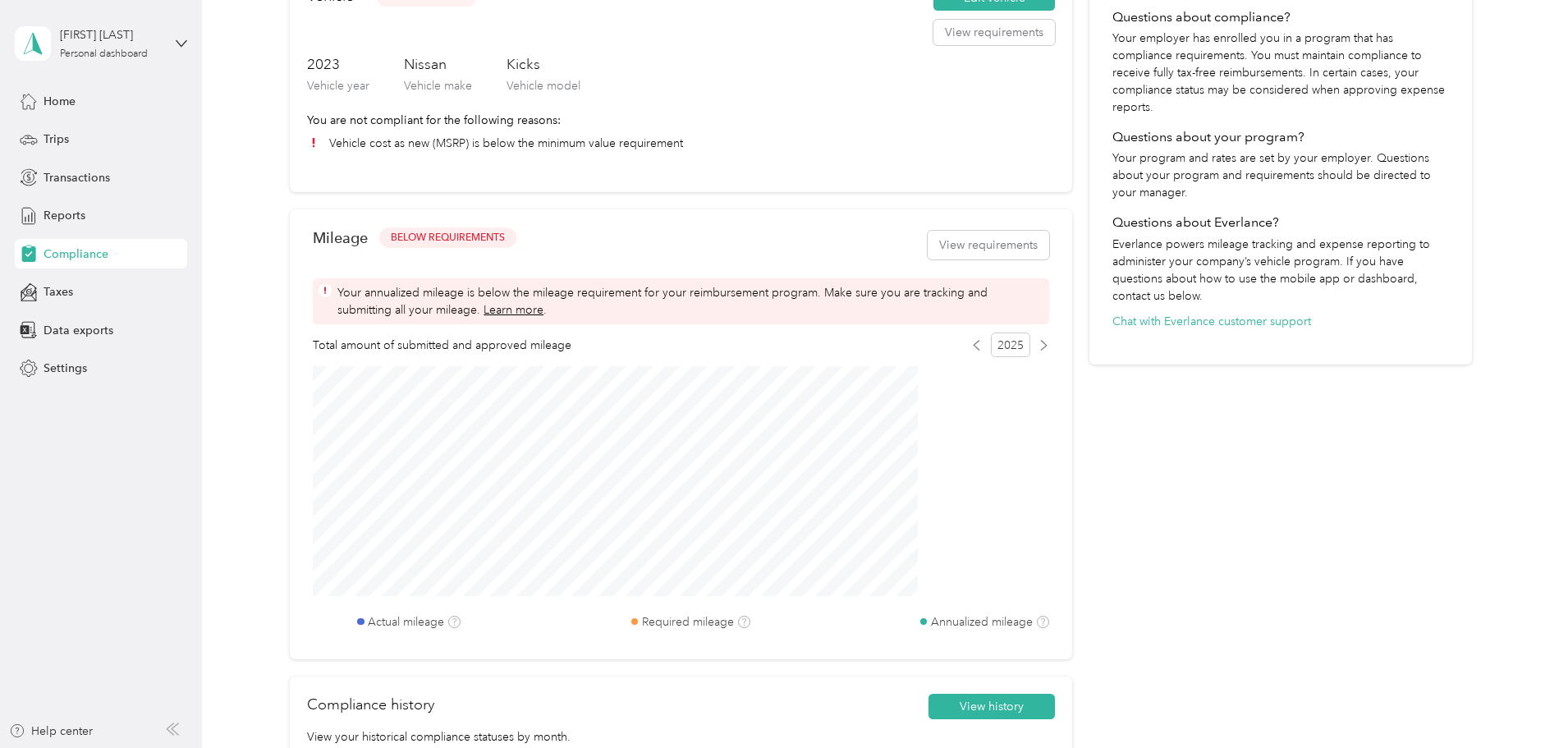 scroll, scrollTop: 411, scrollLeft: 0, axis: vertical 